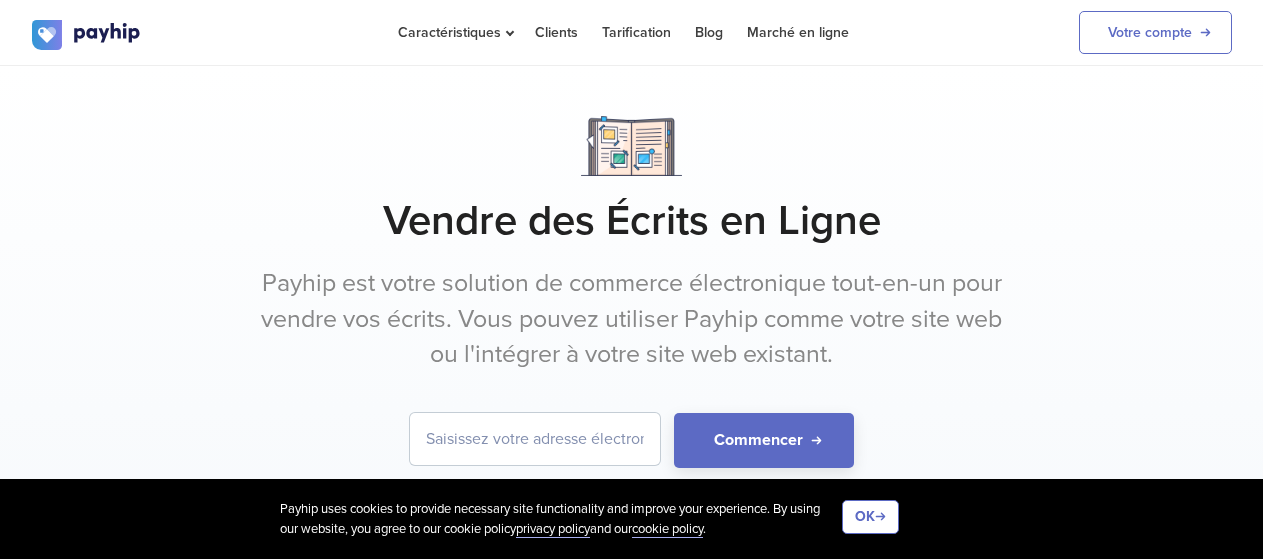 scroll, scrollTop: 0, scrollLeft: 0, axis: both 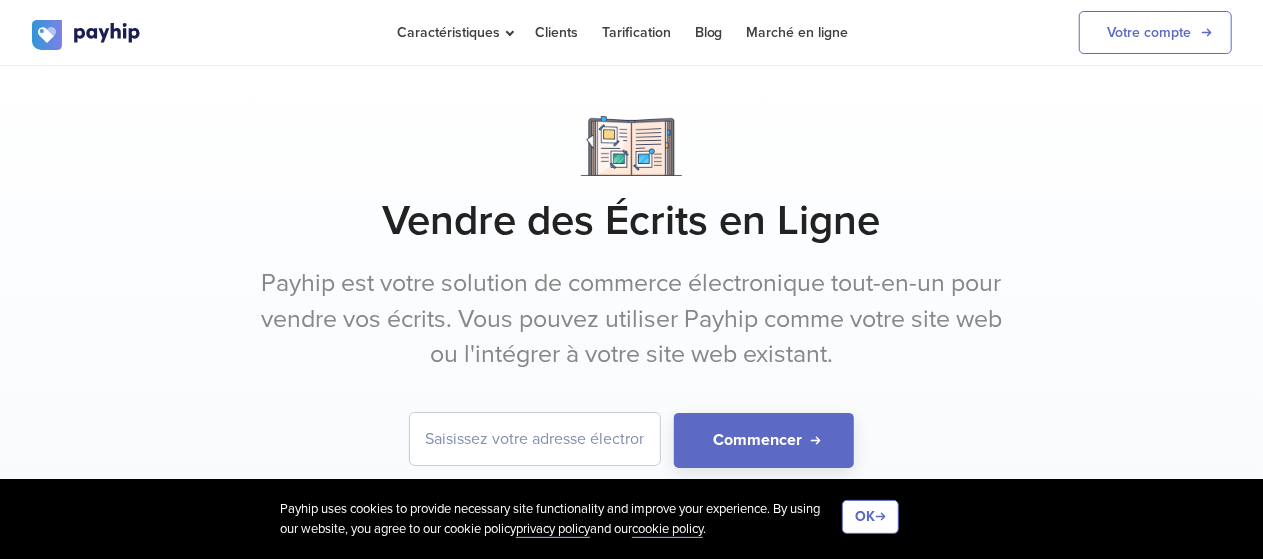 type on "[EMAIL]" 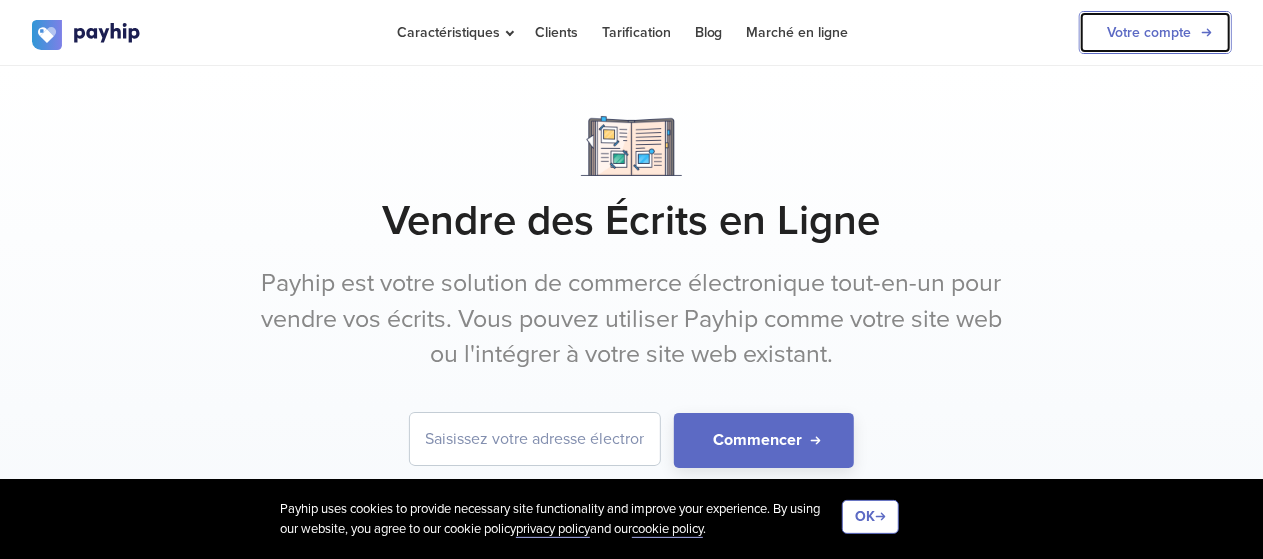 click on "Votre compte" at bounding box center (1155, 32) 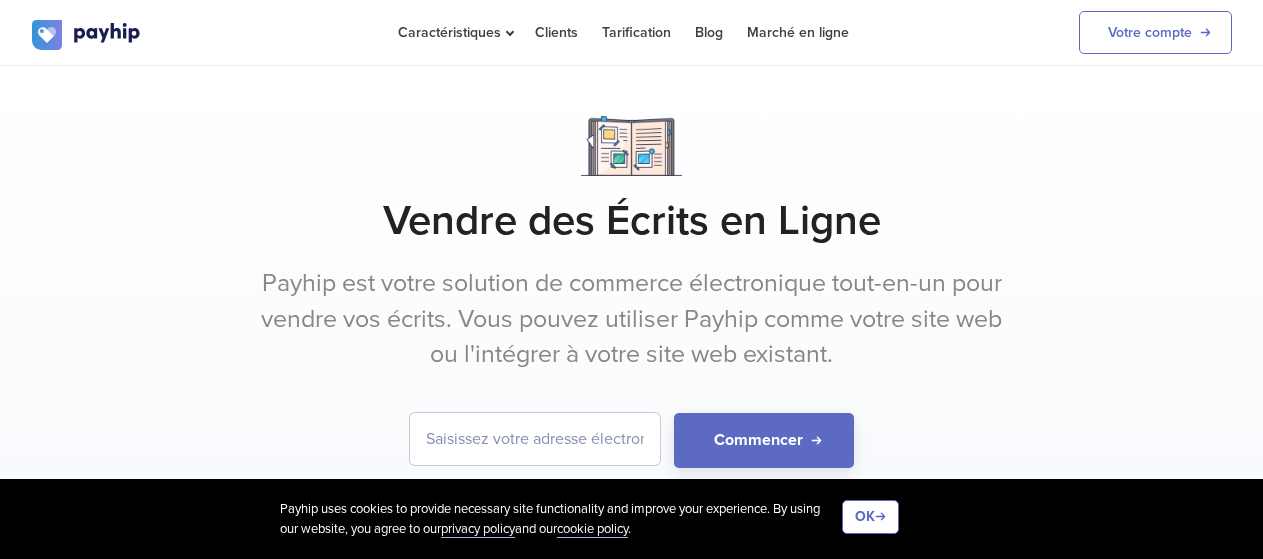 scroll, scrollTop: 0, scrollLeft: 0, axis: both 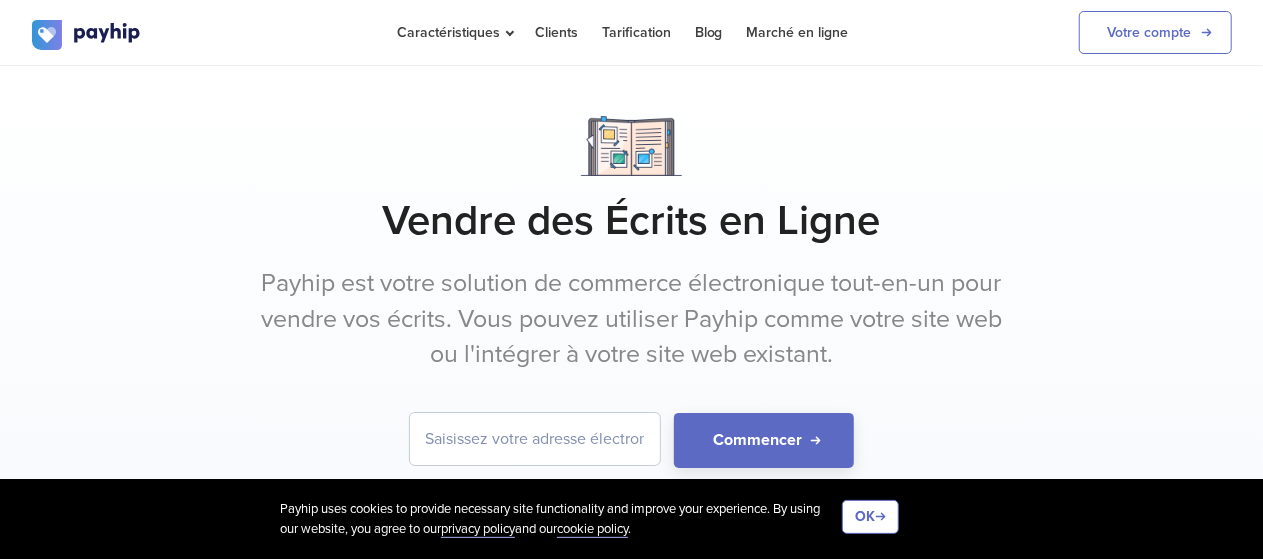 type on "contact@[DOMAIN]" 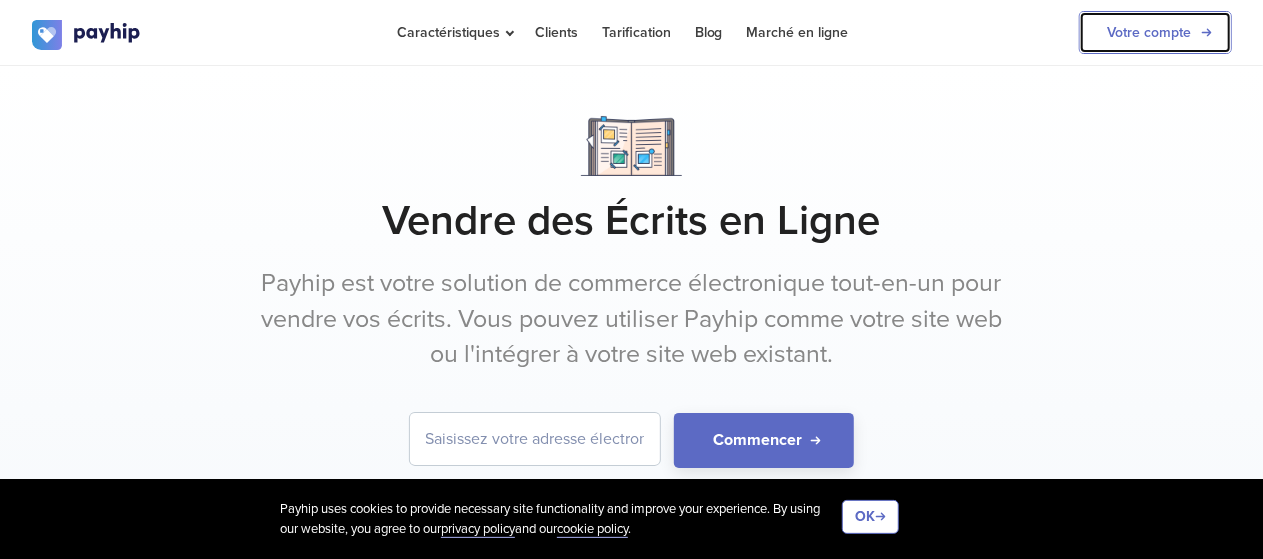click on "Votre compte" at bounding box center [1155, 32] 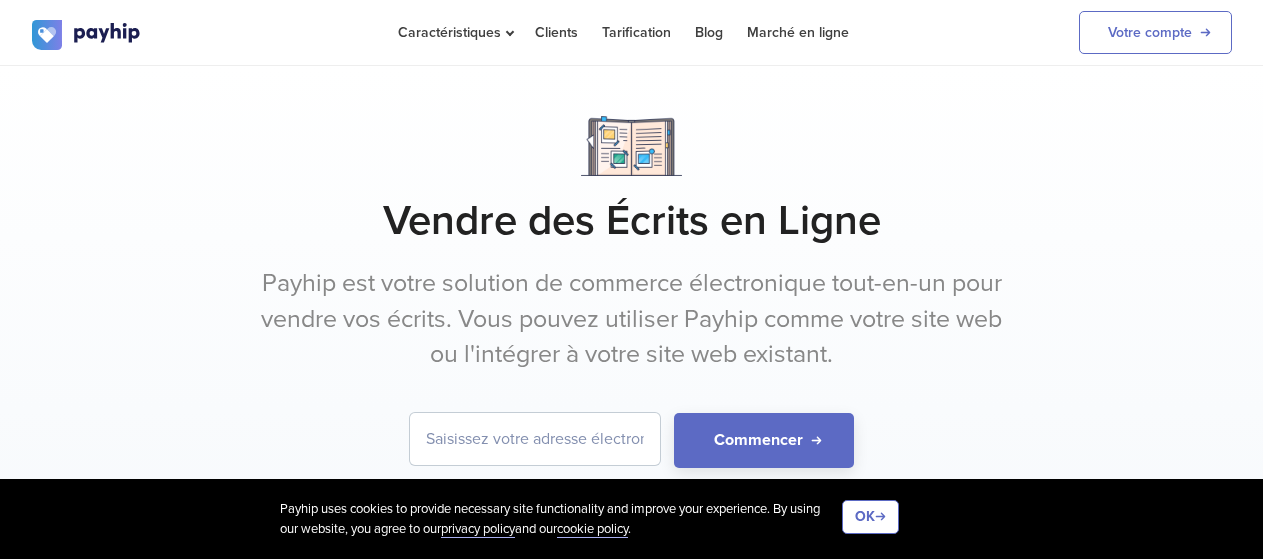 scroll, scrollTop: 0, scrollLeft: 0, axis: both 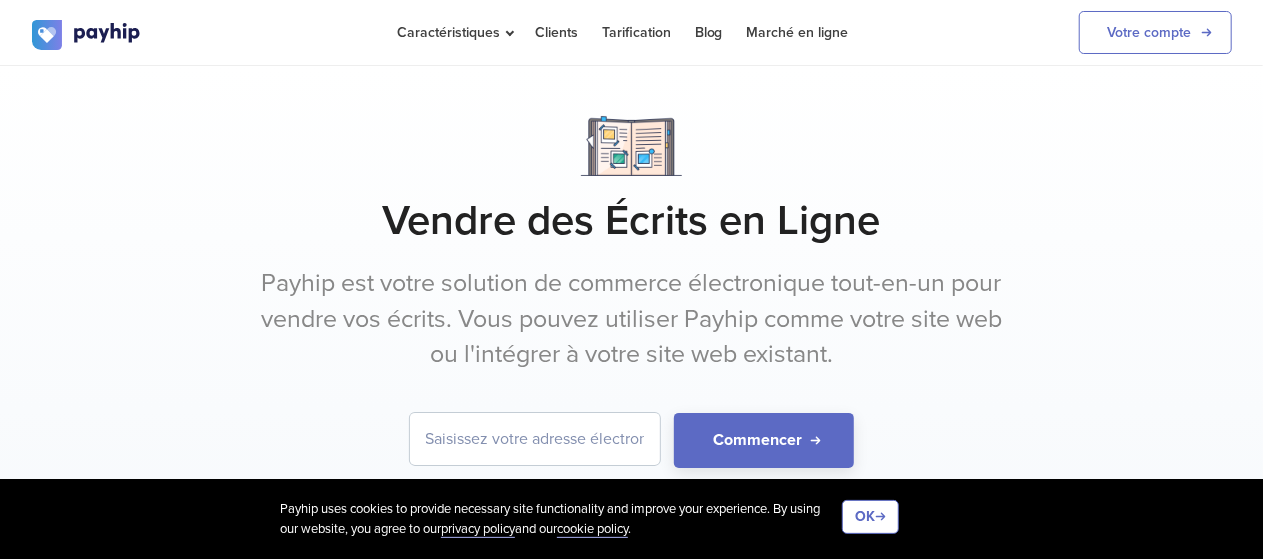 type on "[EMAIL]" 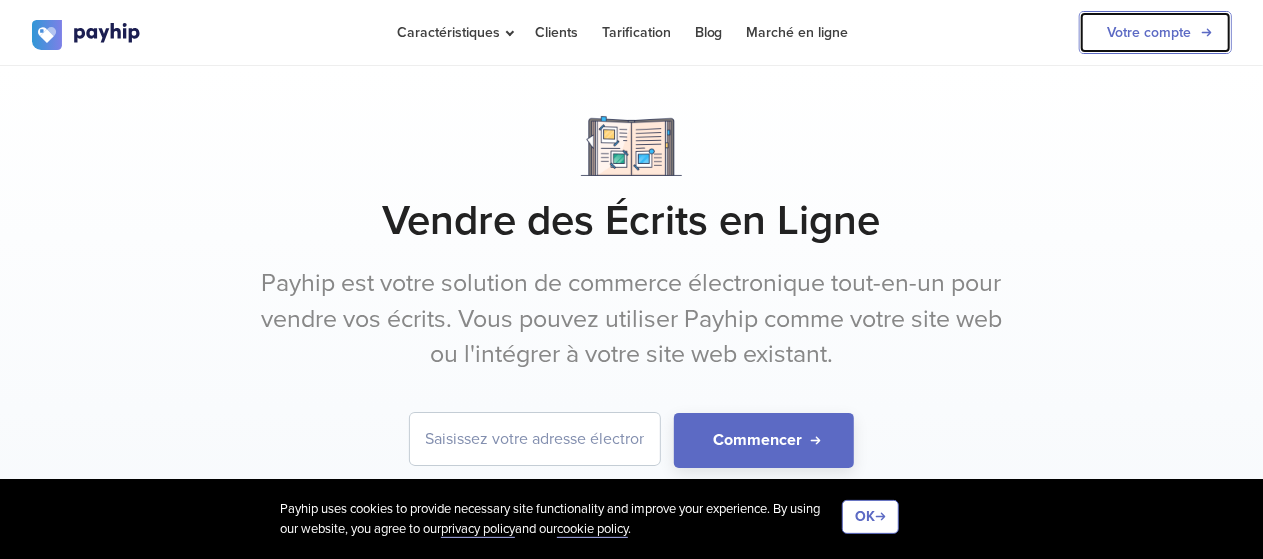 click on "Votre compte" at bounding box center [1155, 32] 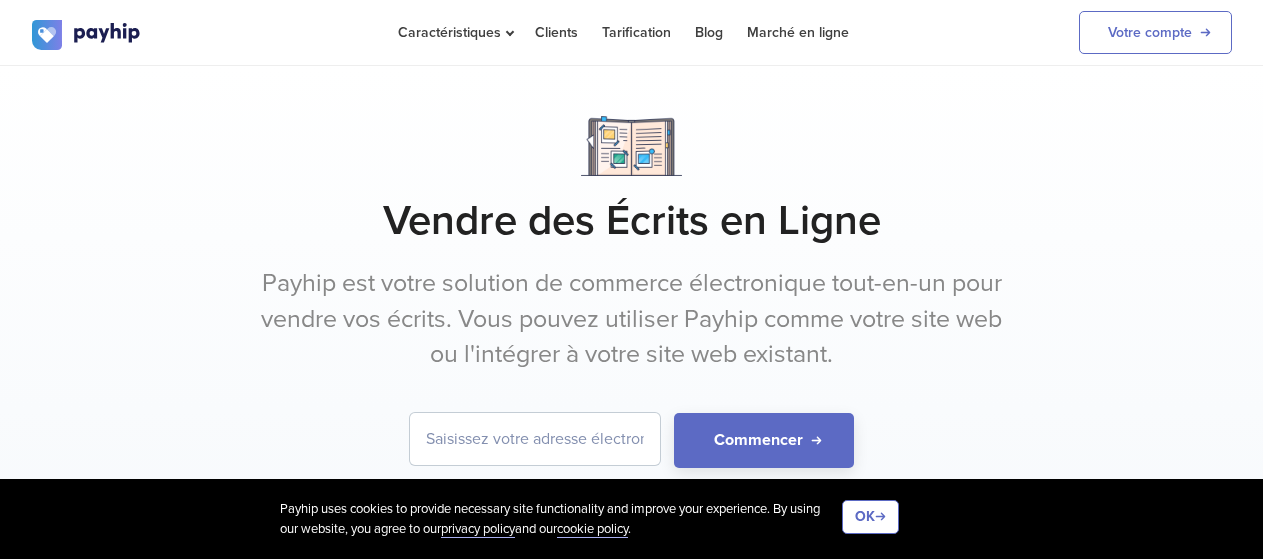 scroll, scrollTop: 0, scrollLeft: 0, axis: both 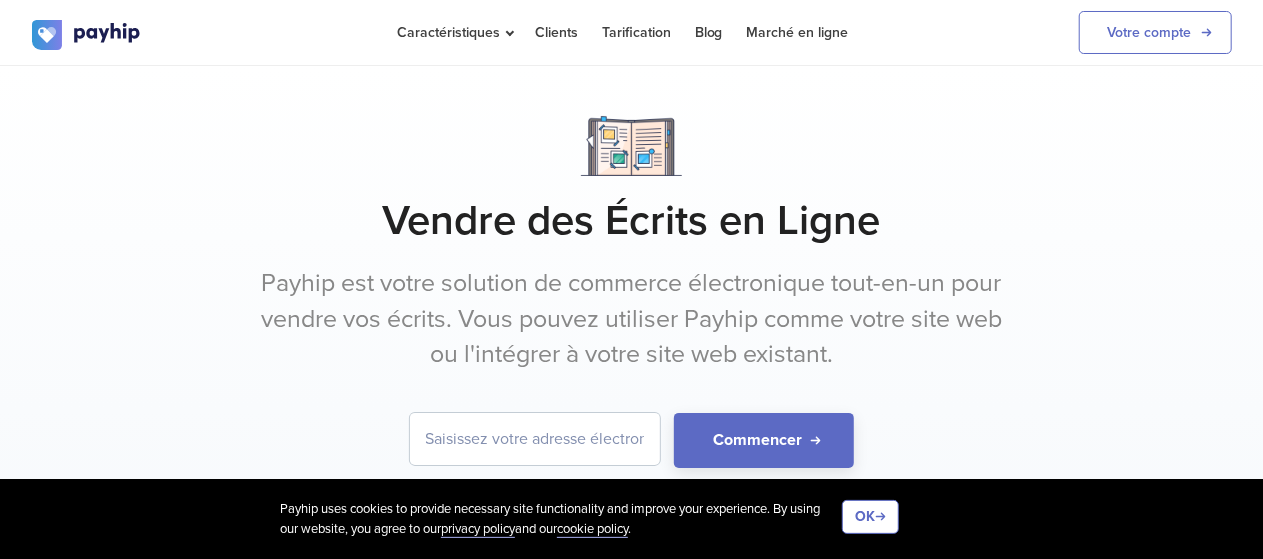 type on "contact@[DOMAIN].com" 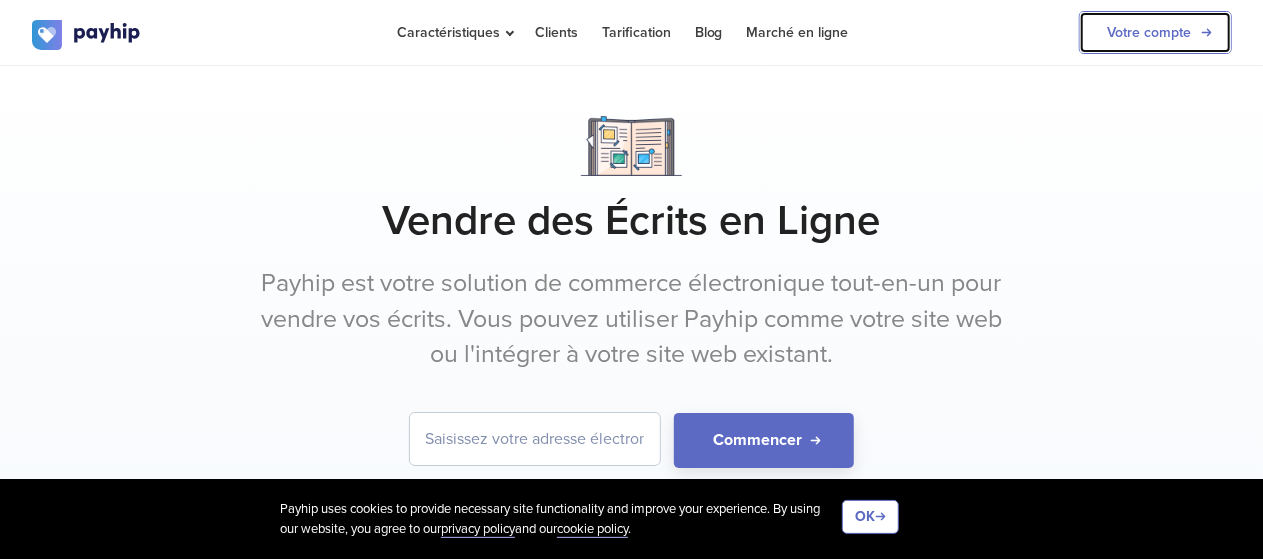click on "Votre compte" at bounding box center (1155, 32) 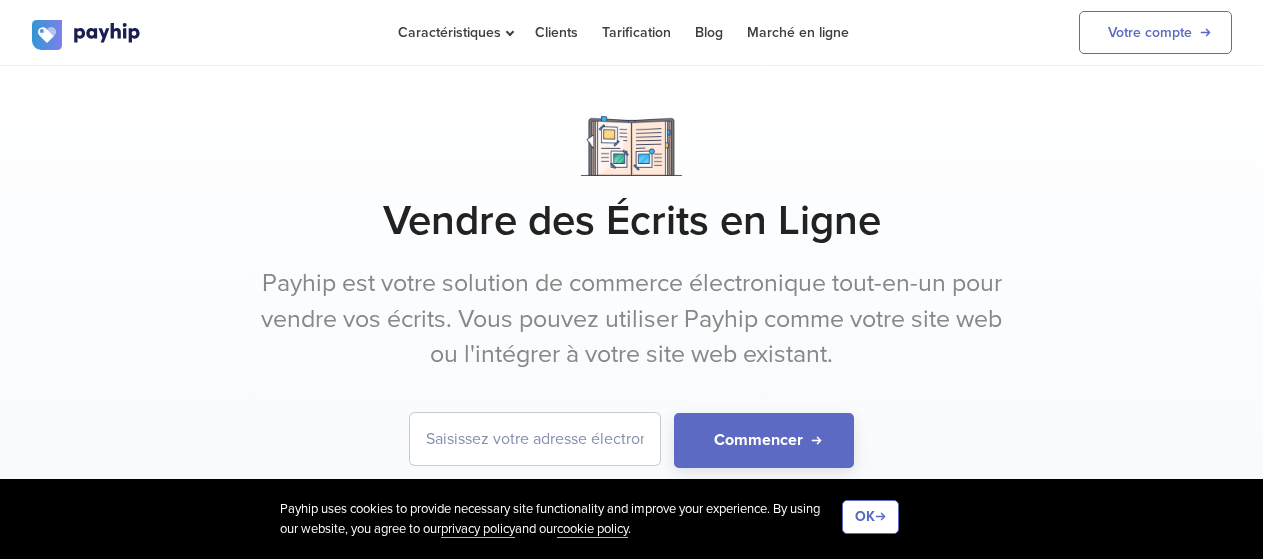 scroll, scrollTop: 0, scrollLeft: 0, axis: both 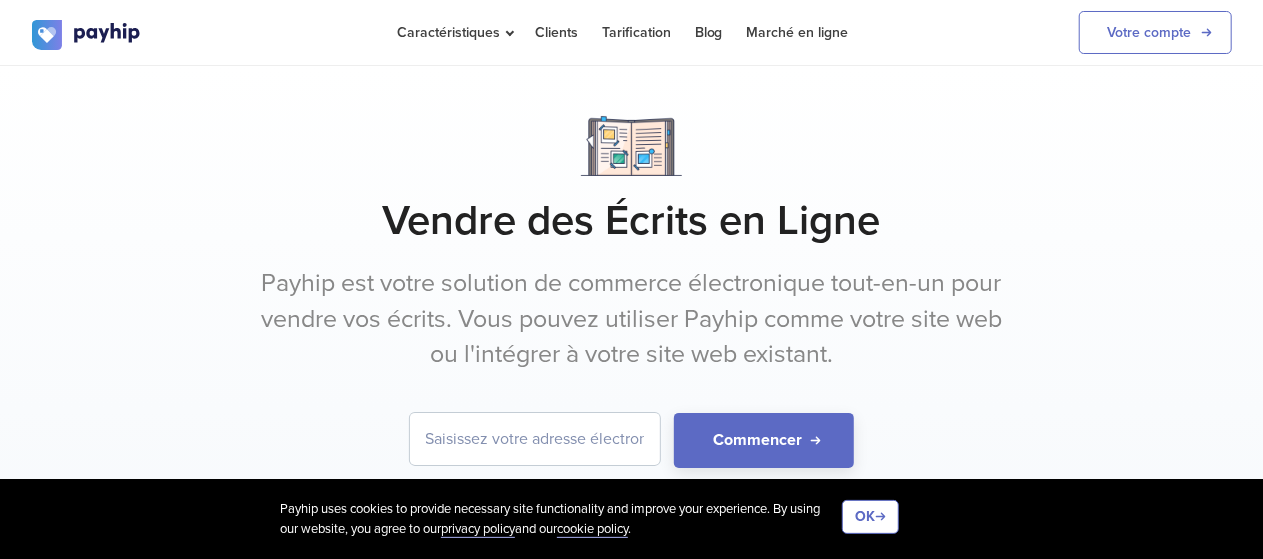 type on "contact@[DOMAIN]" 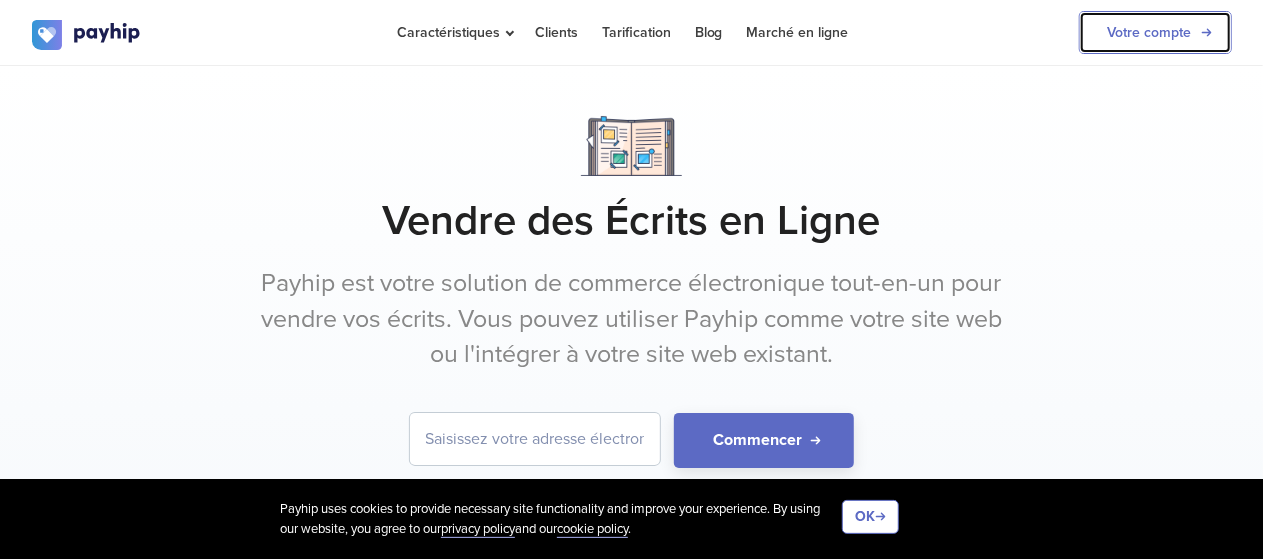 click on "Votre compte" at bounding box center (1155, 32) 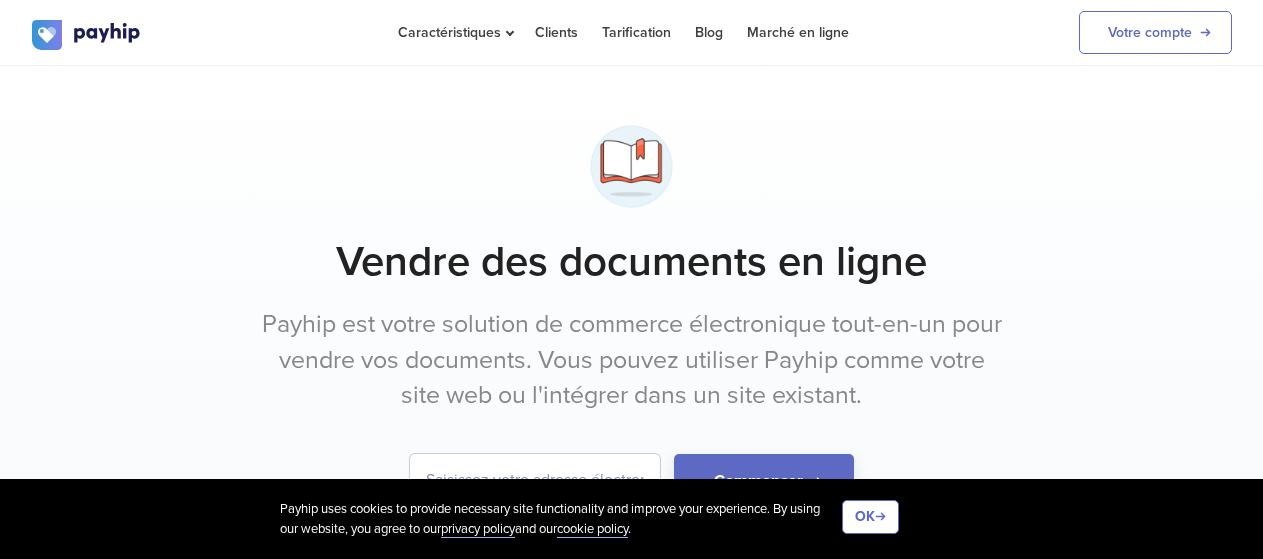 scroll, scrollTop: 0, scrollLeft: 0, axis: both 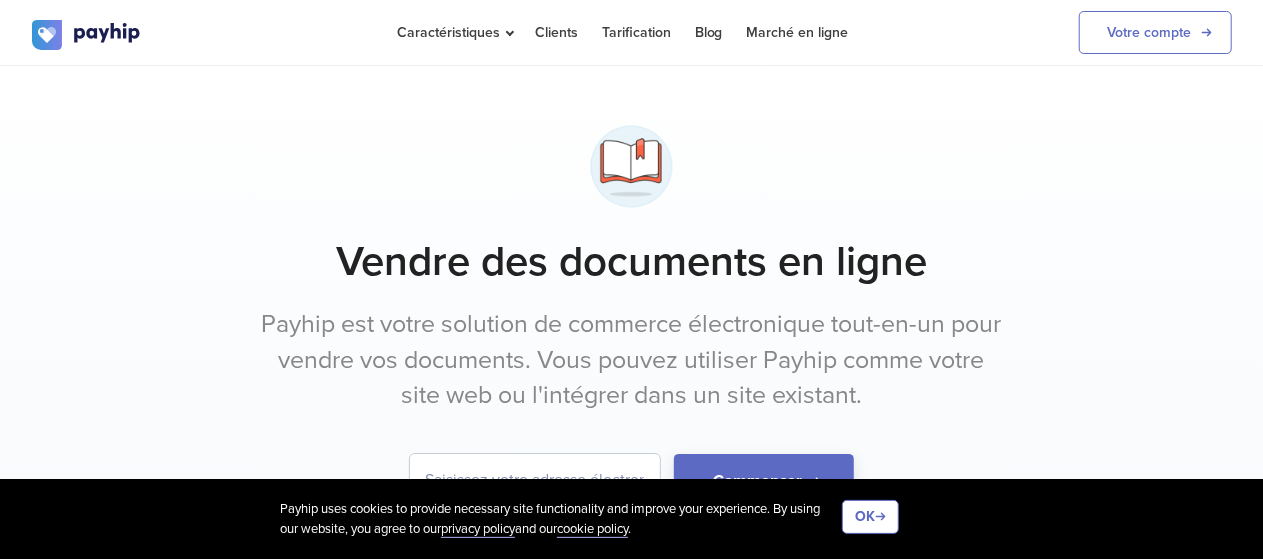 type on "[EMAIL]" 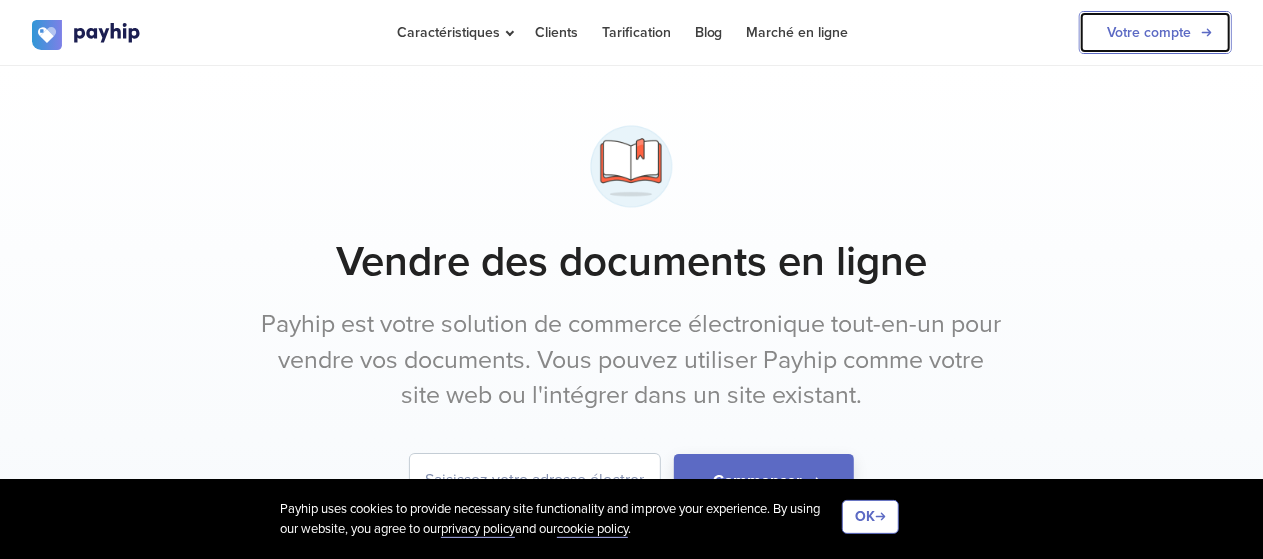 click on "Votre compte" at bounding box center (1155, 32) 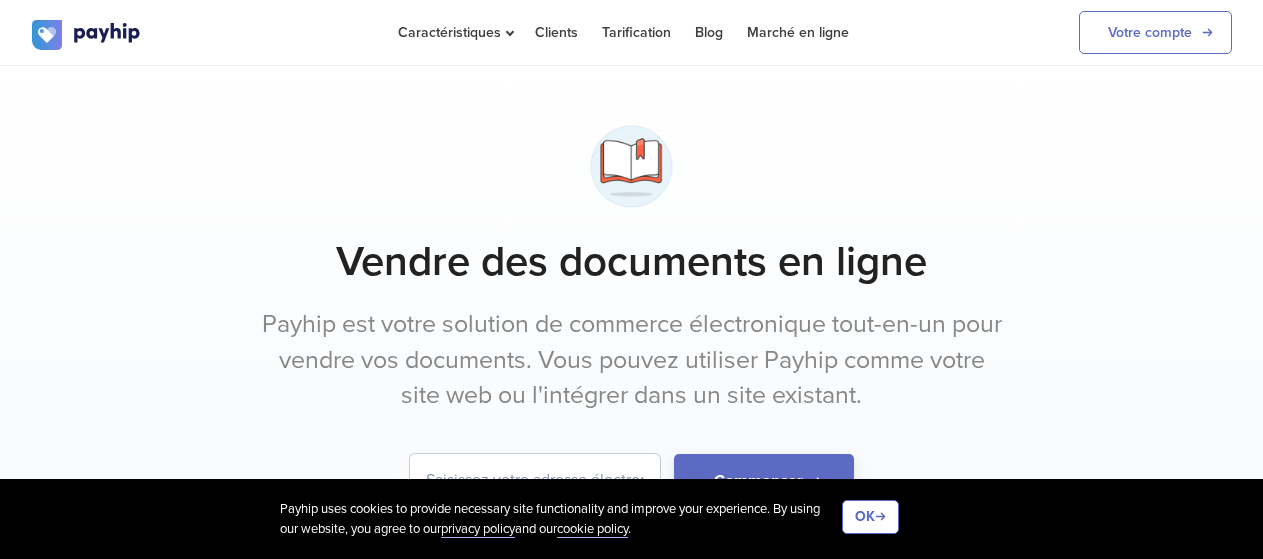 scroll, scrollTop: 0, scrollLeft: 0, axis: both 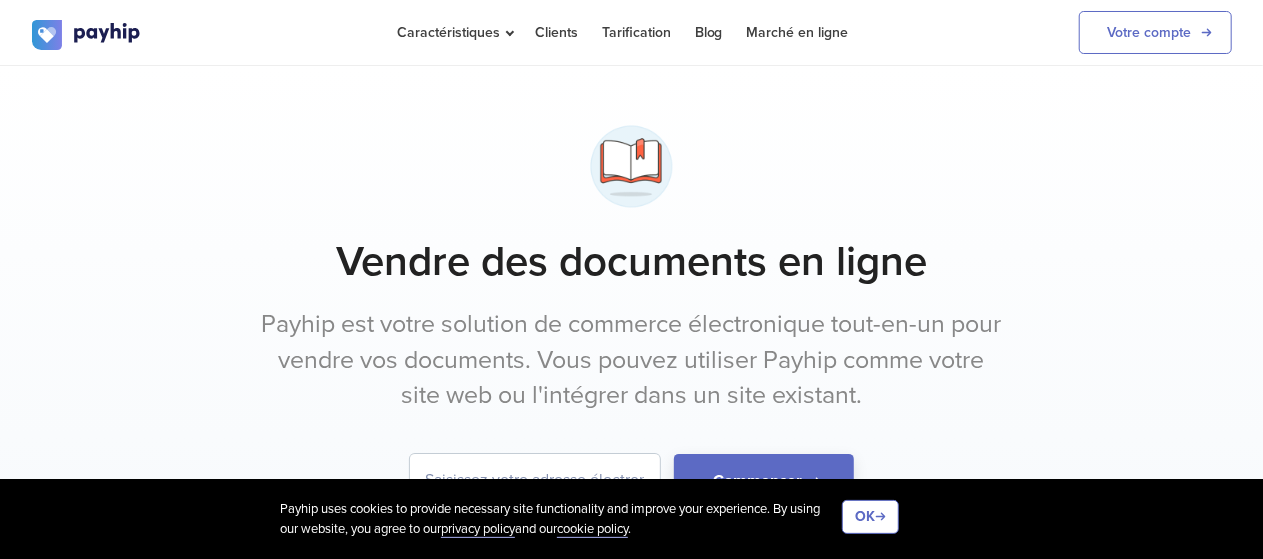 type on "contact@[DOMAIN]" 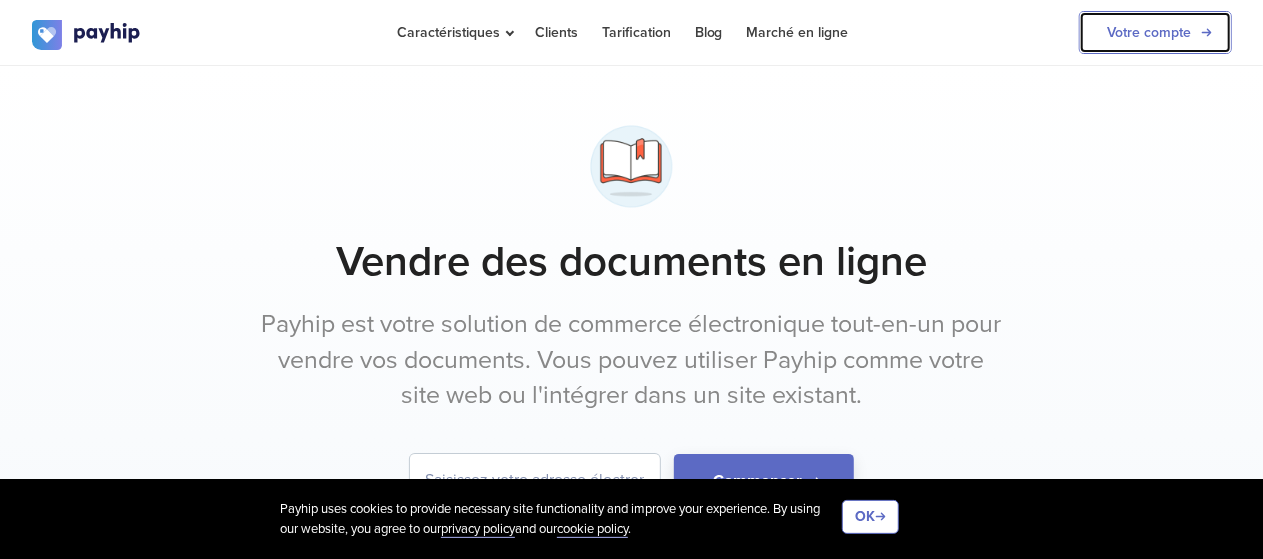click on "Votre compte" at bounding box center [1155, 32] 